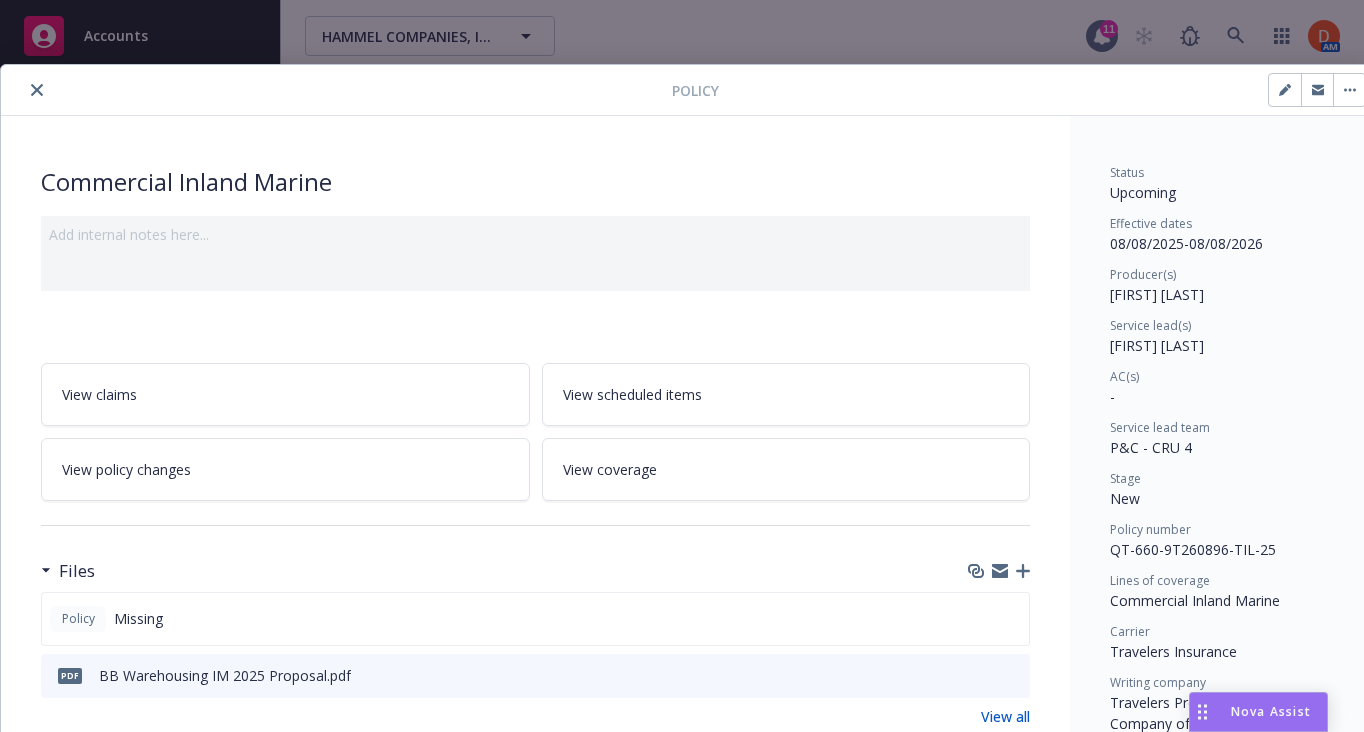 scroll, scrollTop: 0, scrollLeft: 0, axis: both 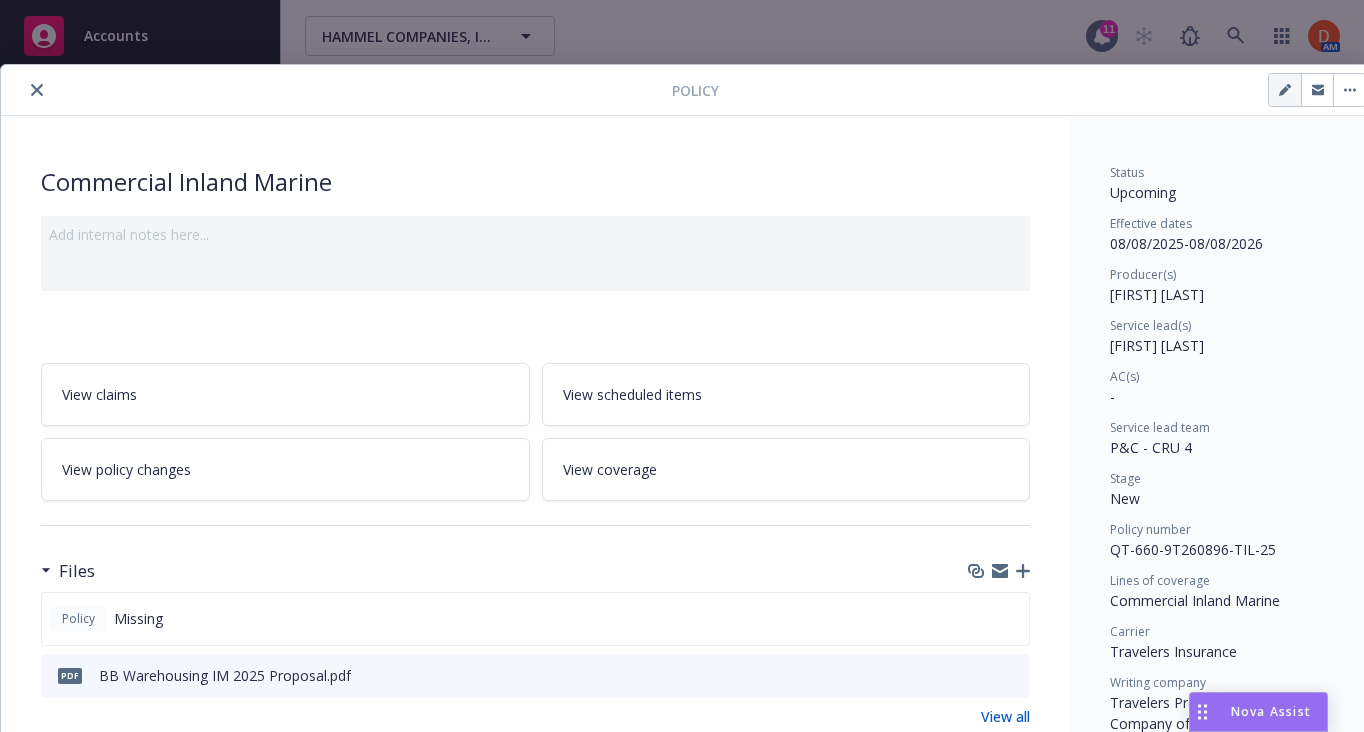 click 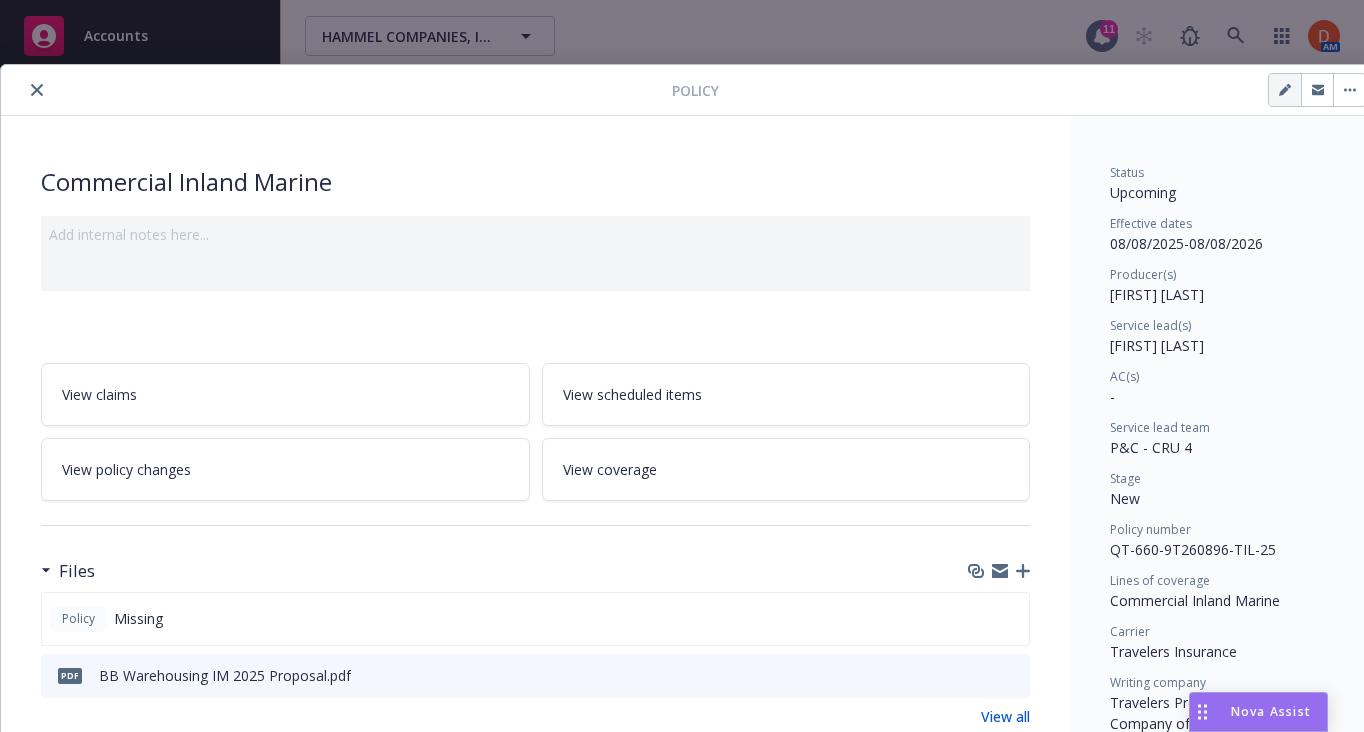 select on "NEW" 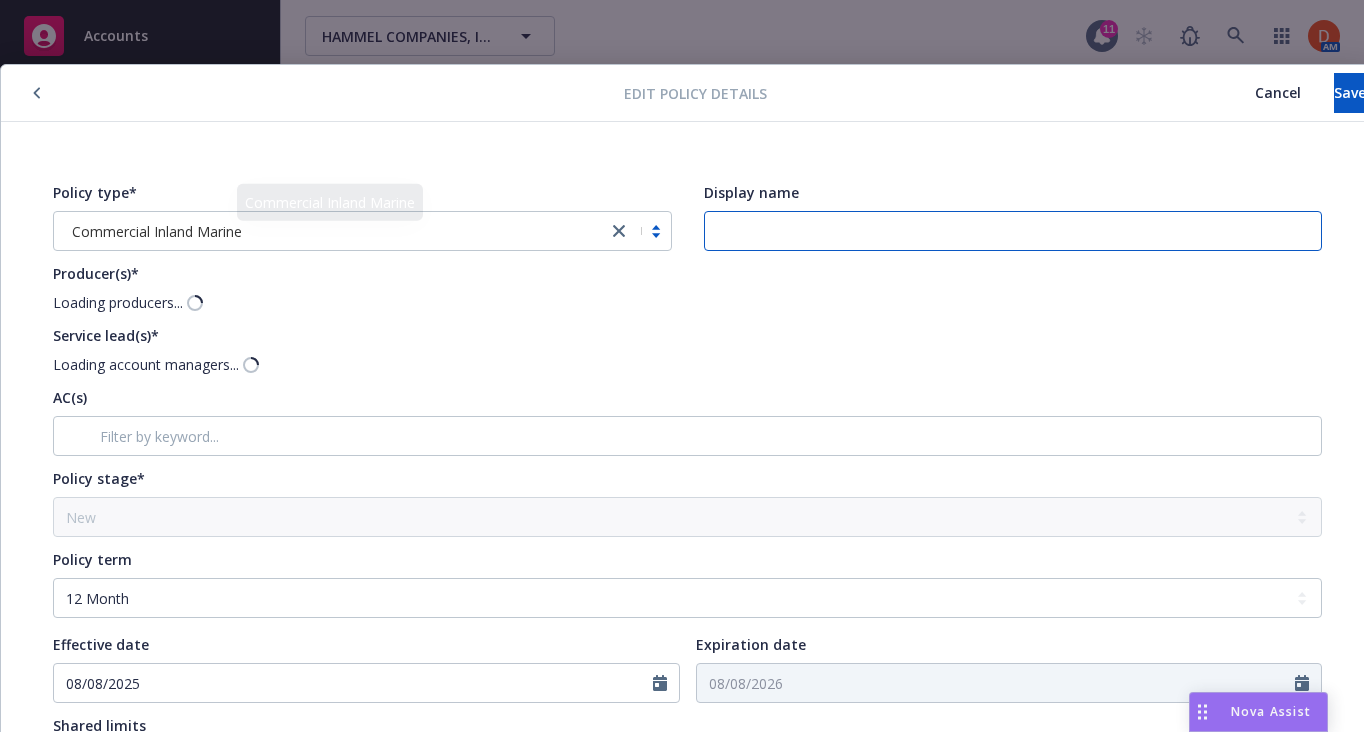click on "Display name" at bounding box center (1013, 231) 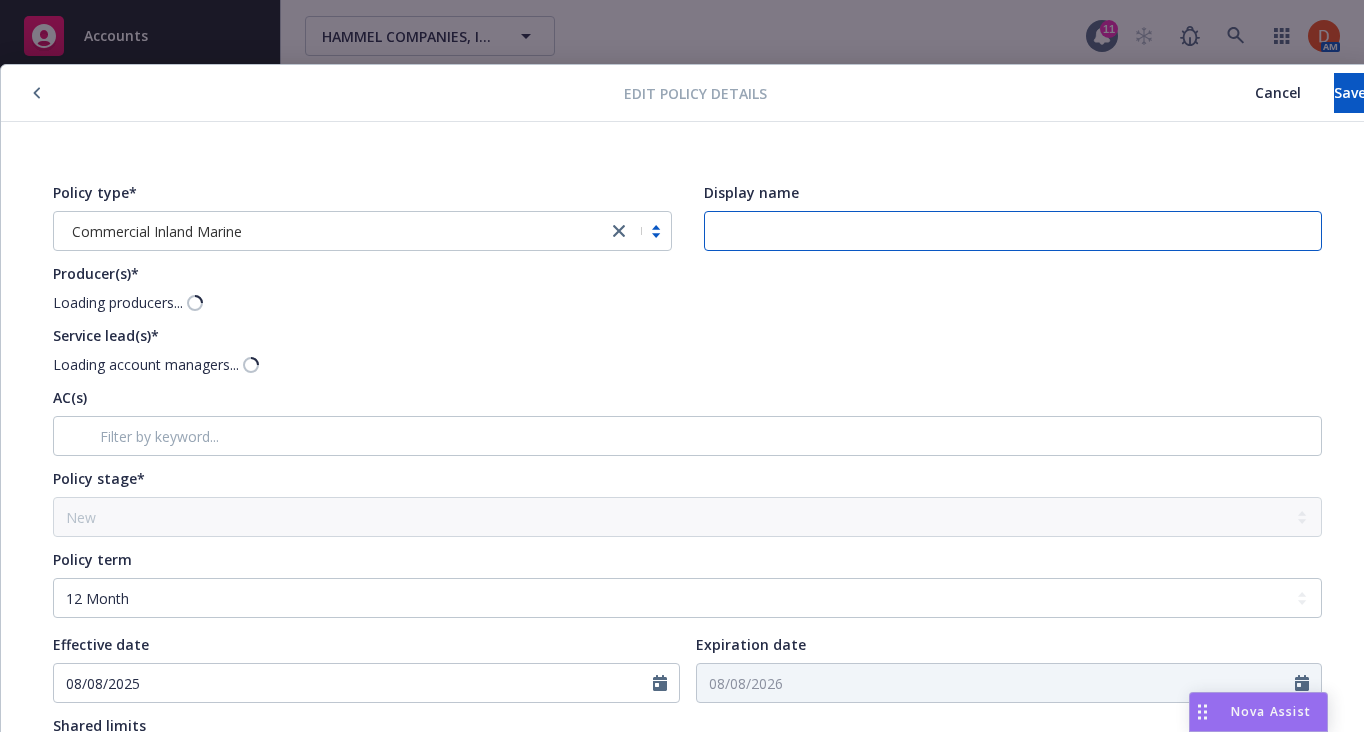 paste on "BB WAREHOUSING & STORAGE, LLC" 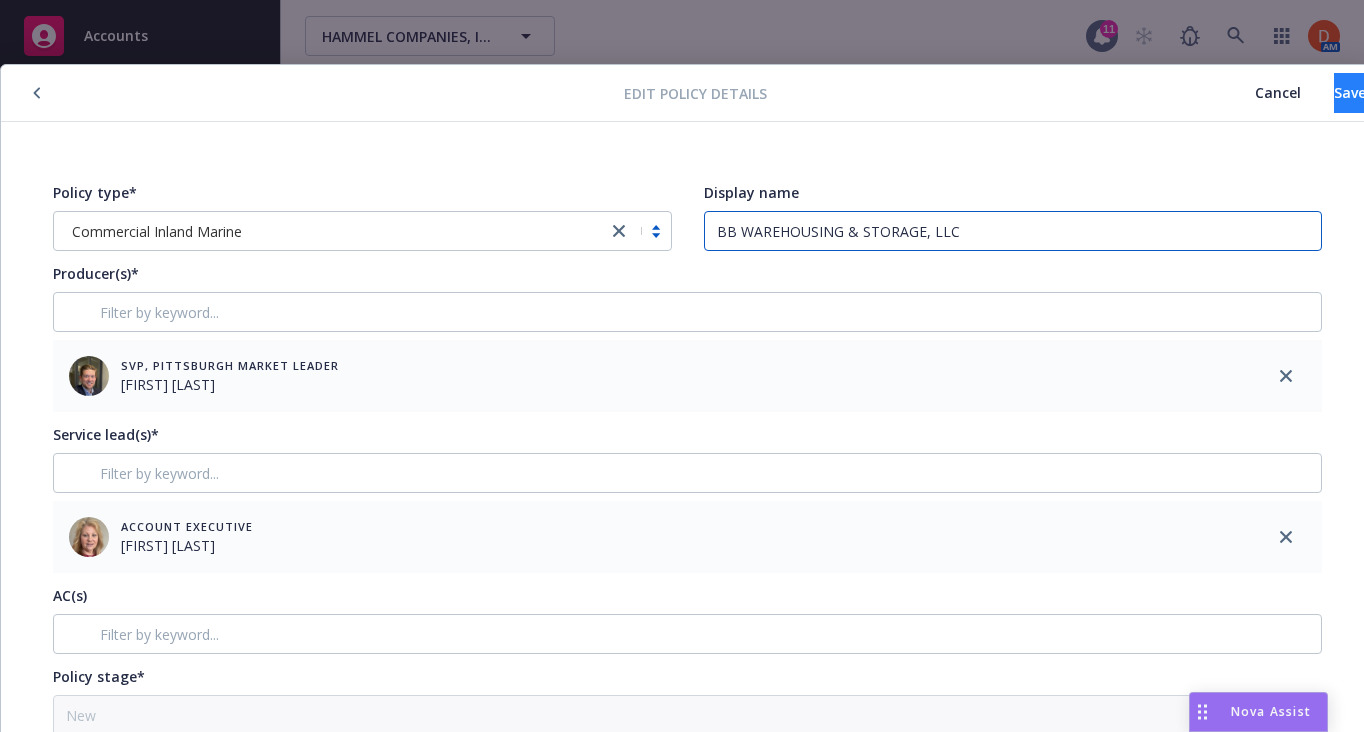 type on "BB WAREHOUSING & STORAGE, LLC" 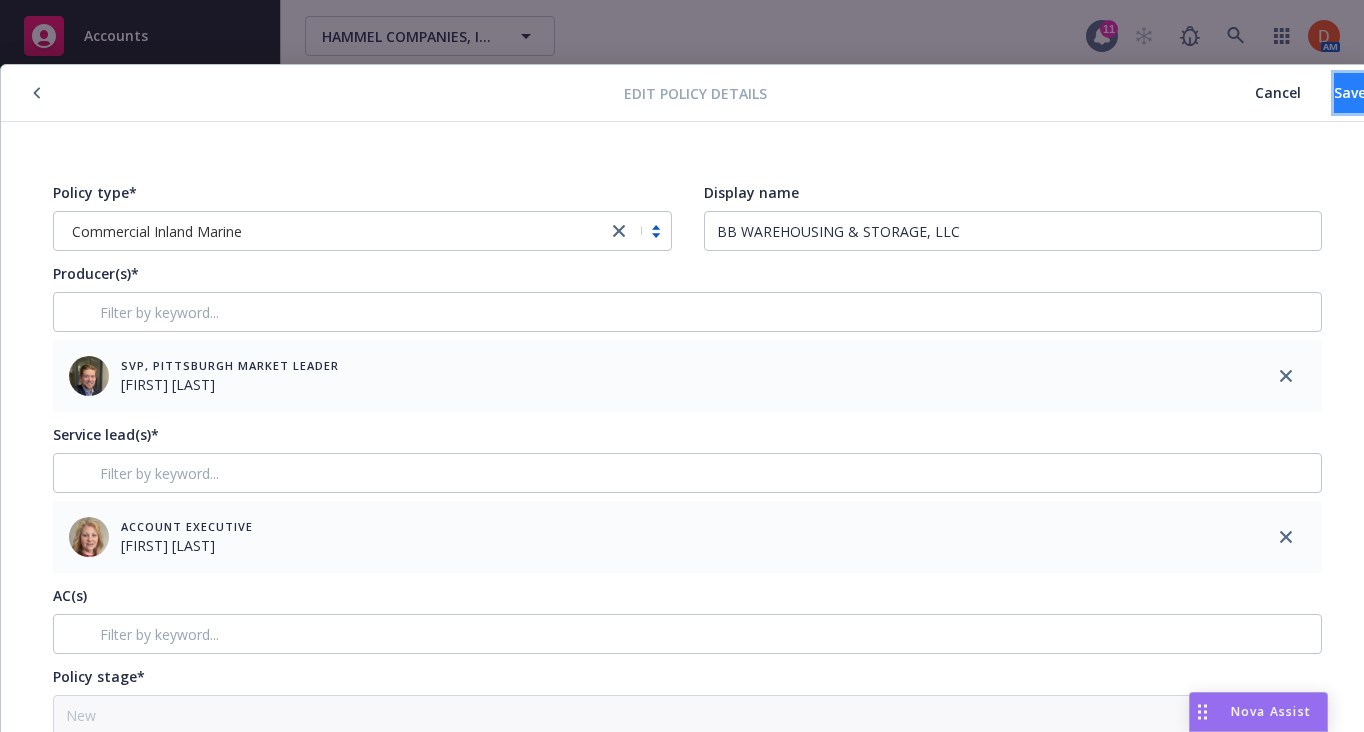 click on "Save" at bounding box center [1350, 93] 